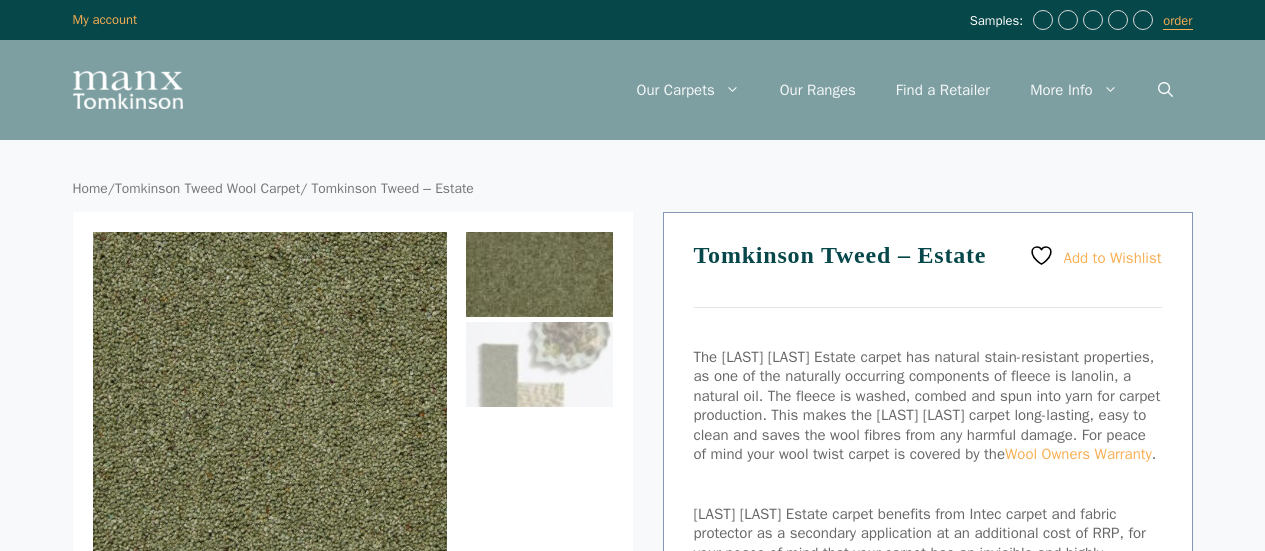 scroll, scrollTop: 0, scrollLeft: 0, axis: both 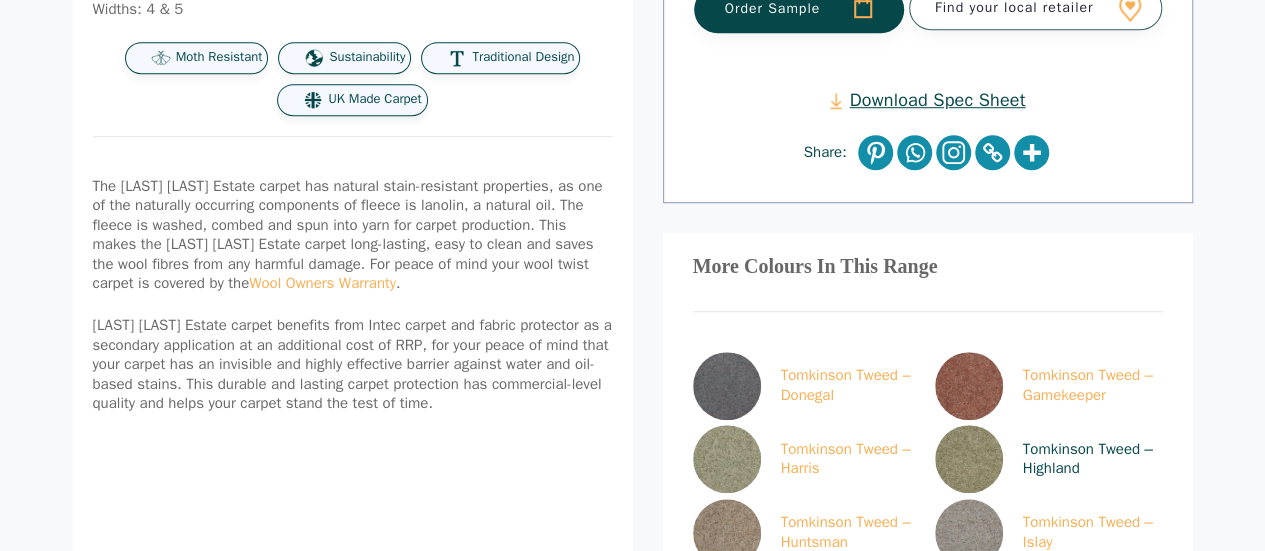 click at bounding box center [969, 459] 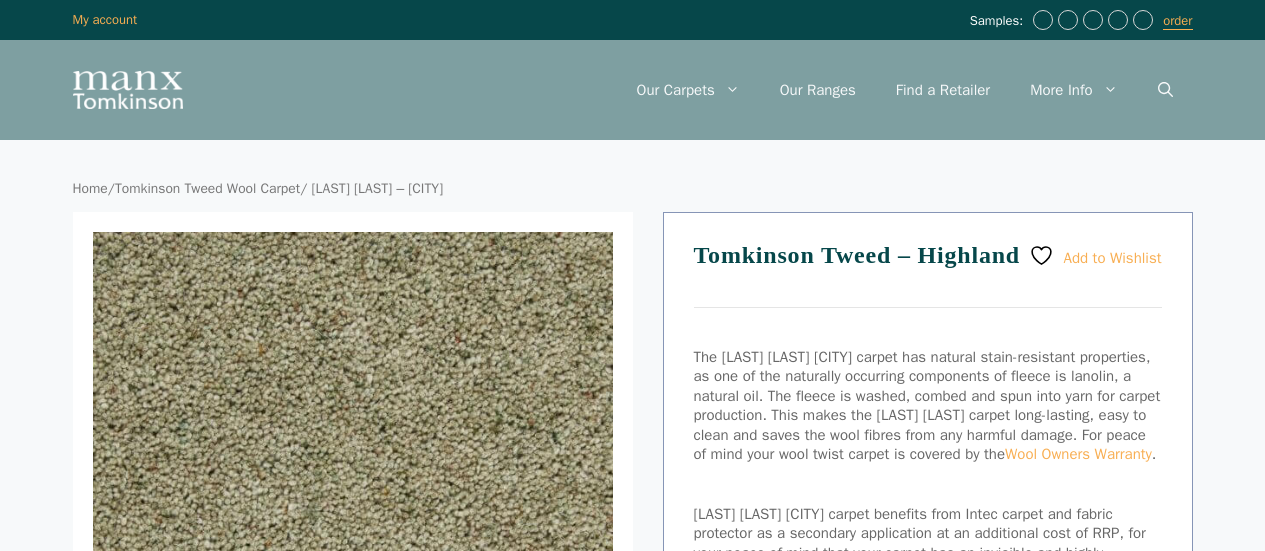 scroll, scrollTop: 0, scrollLeft: 0, axis: both 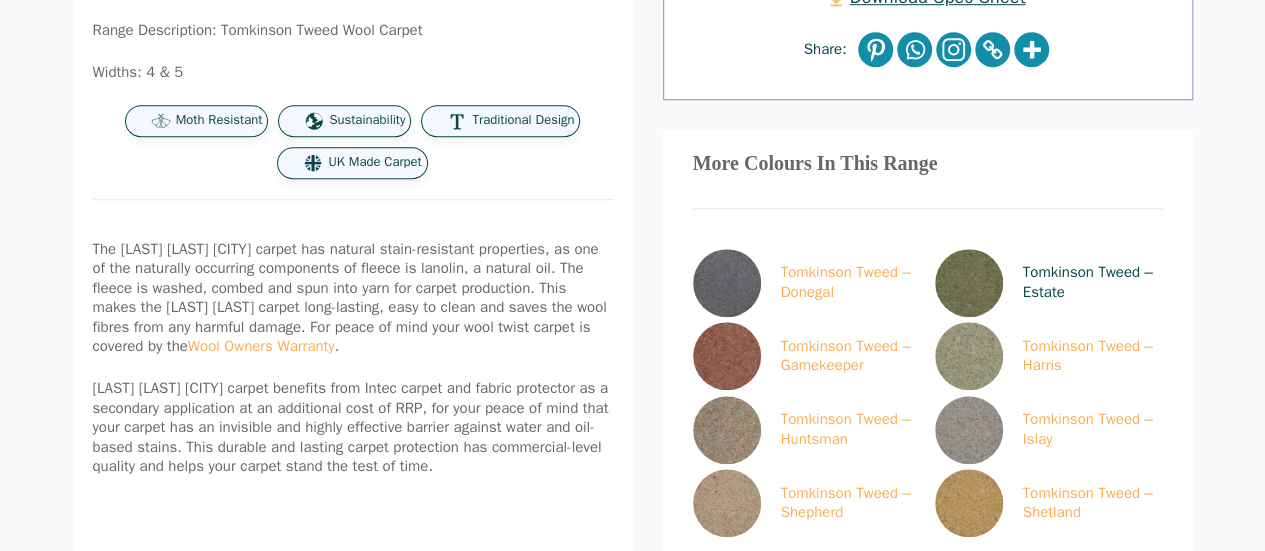 click at bounding box center [969, 283] 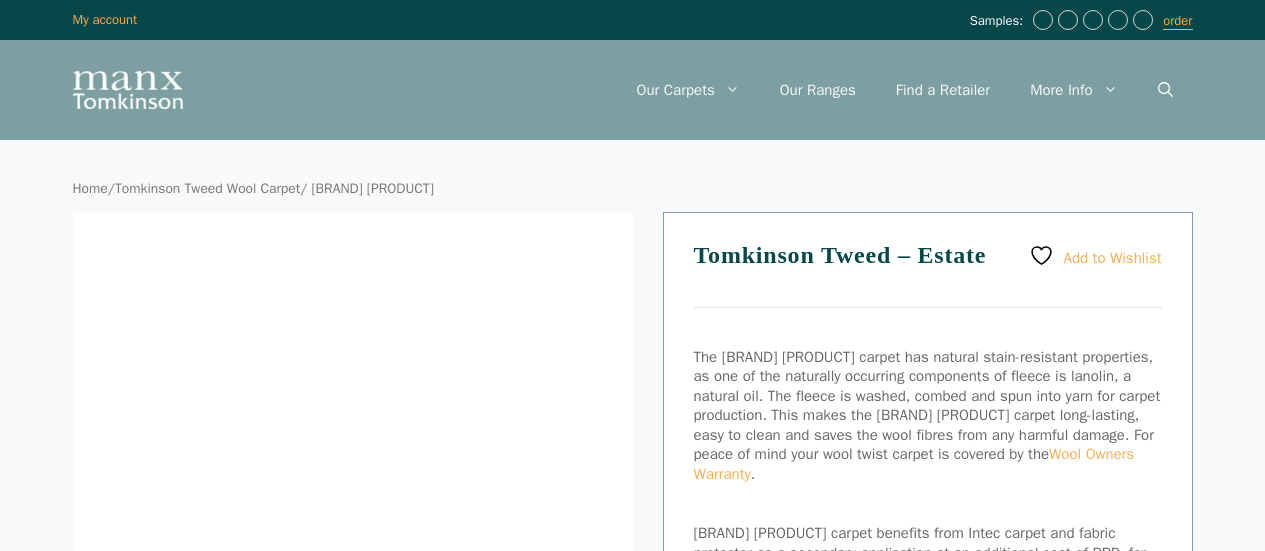 scroll, scrollTop: 0, scrollLeft: 0, axis: both 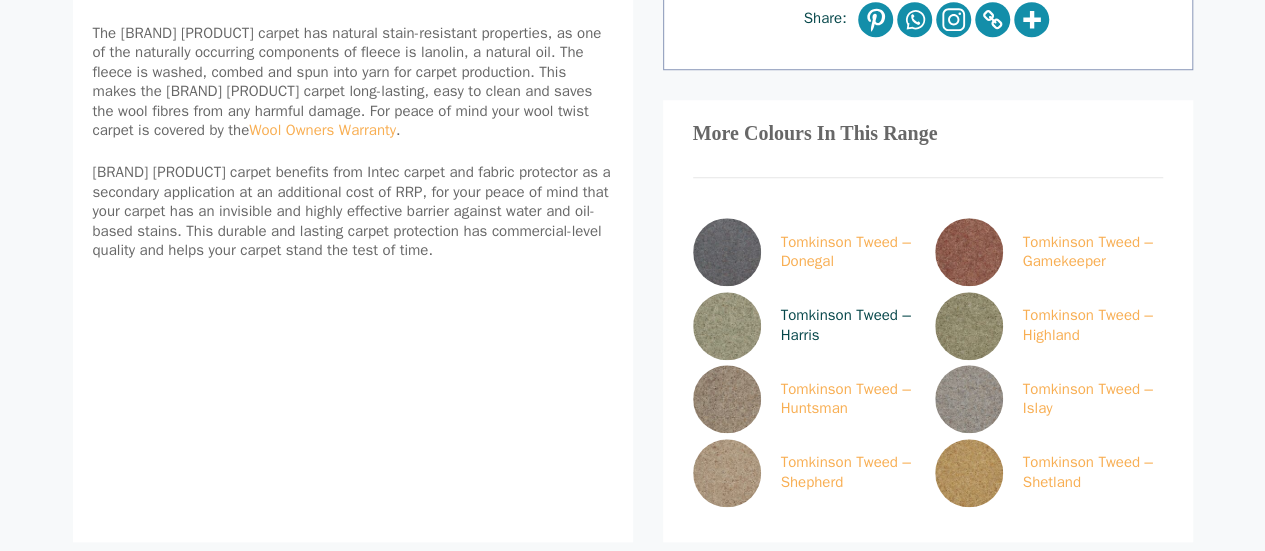 click at bounding box center [727, 326] 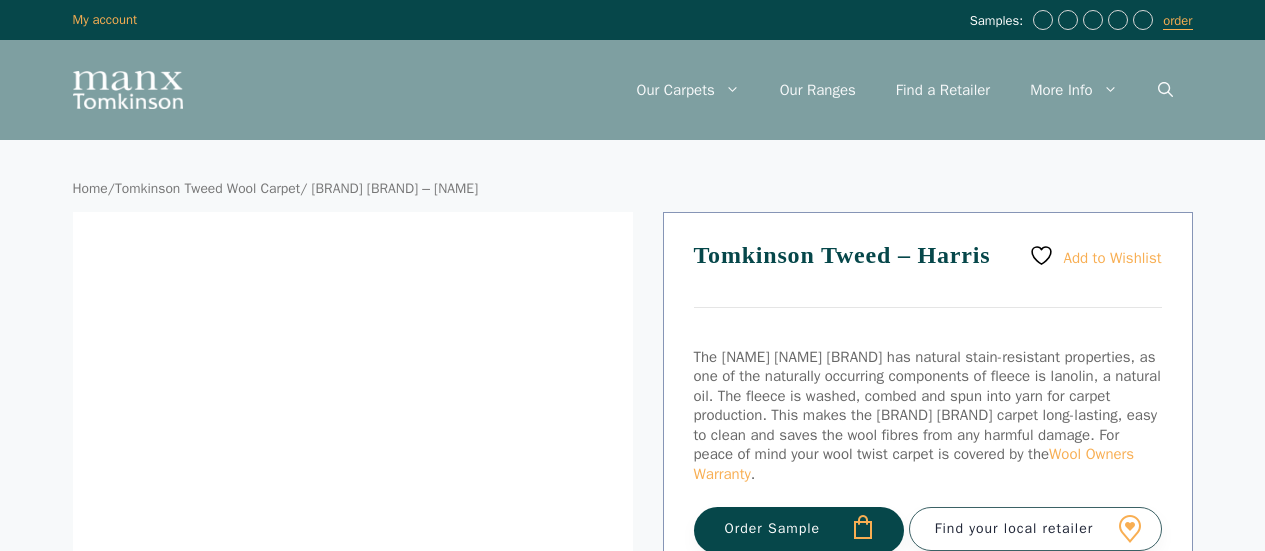 scroll, scrollTop: 0, scrollLeft: 0, axis: both 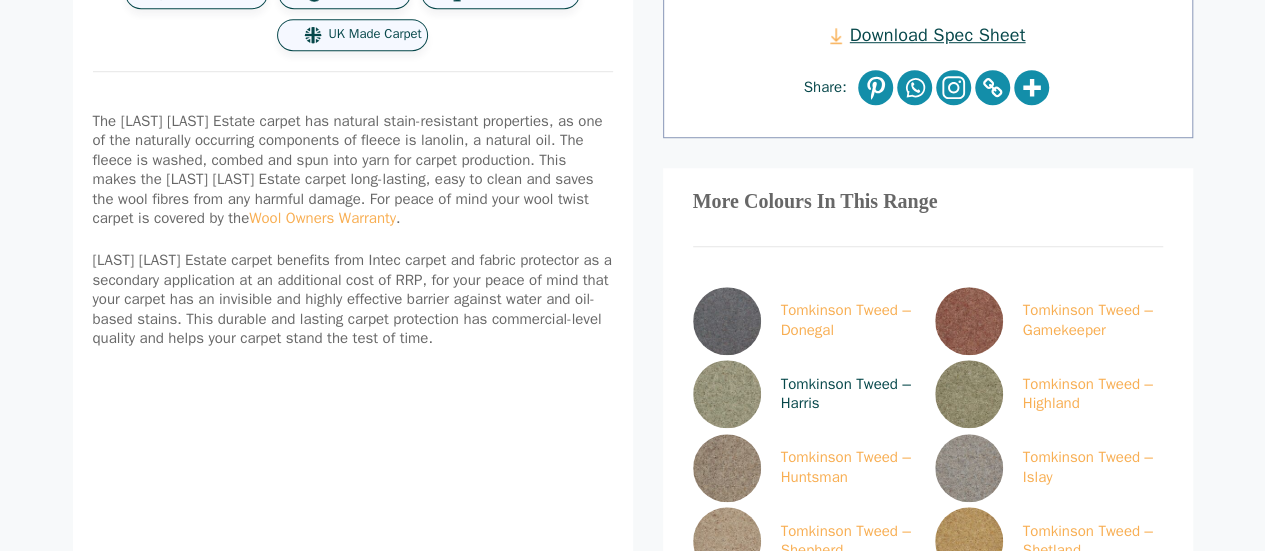 click at bounding box center (727, 394) 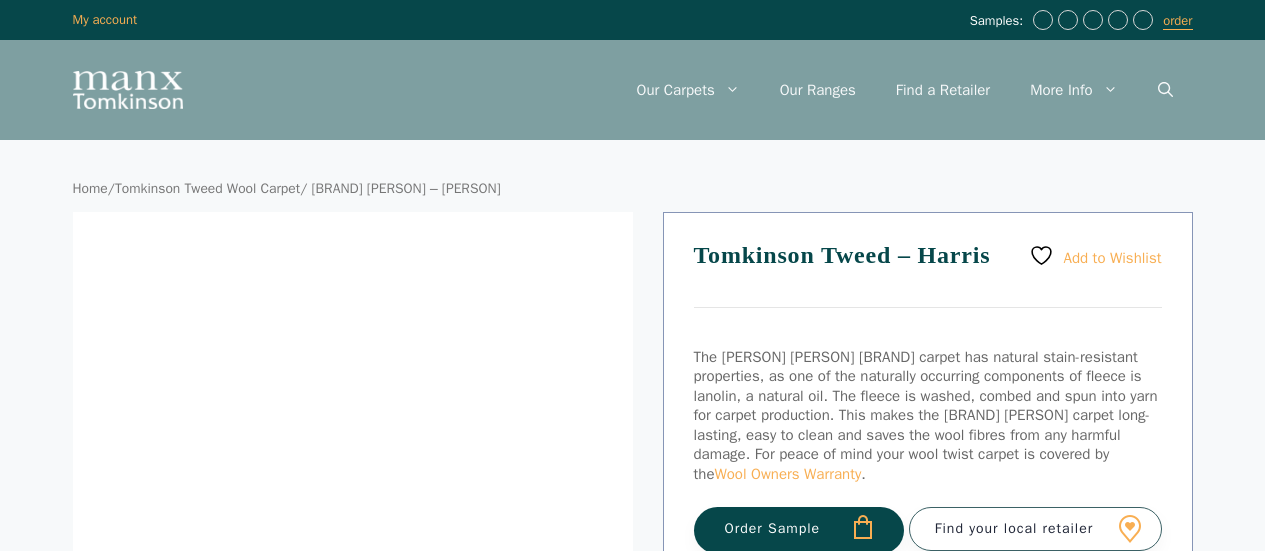 scroll, scrollTop: 0, scrollLeft: 0, axis: both 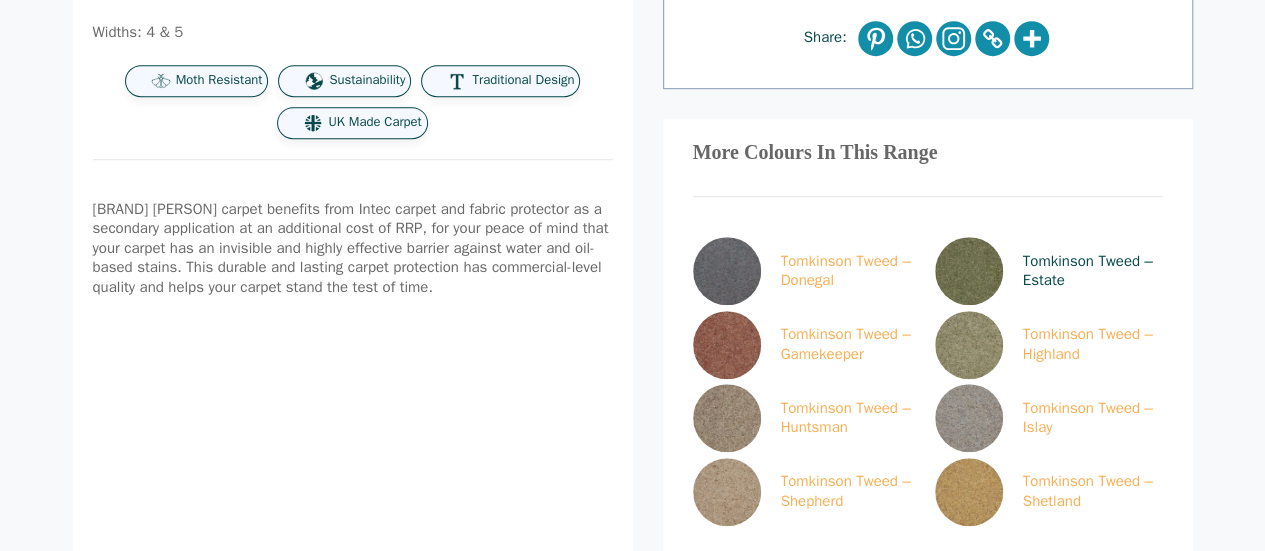 click at bounding box center (969, 271) 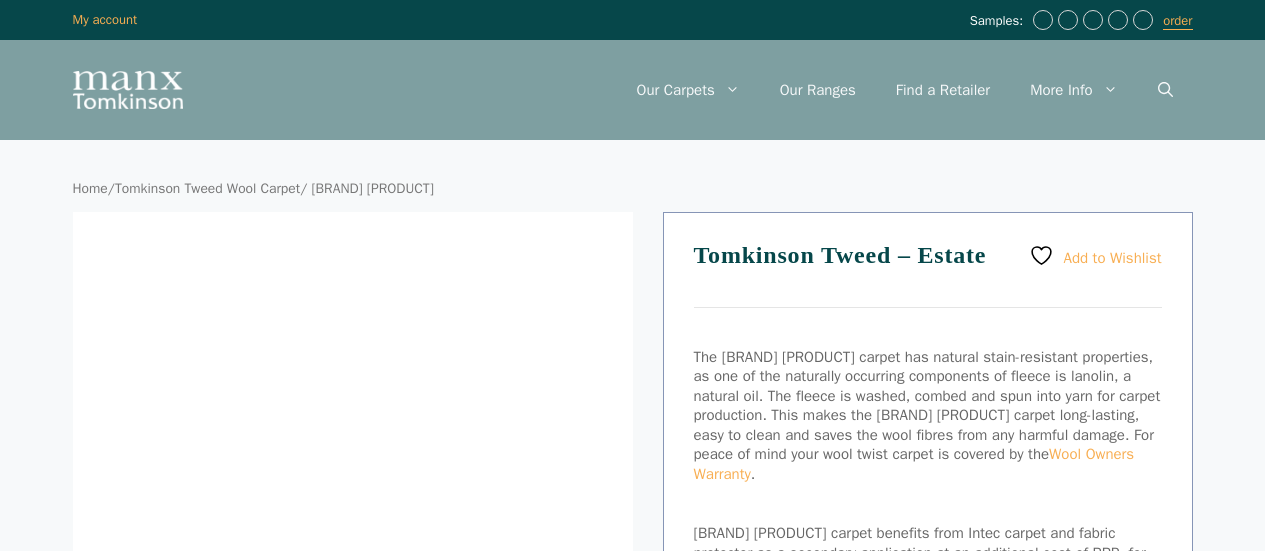 scroll, scrollTop: 0, scrollLeft: 0, axis: both 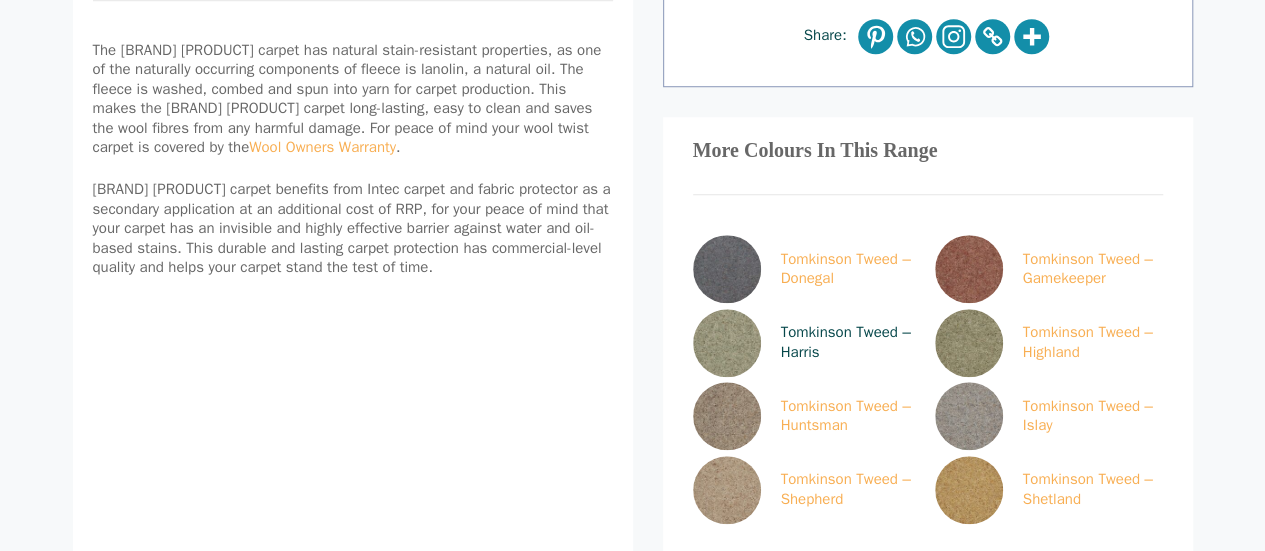click at bounding box center (727, 343) 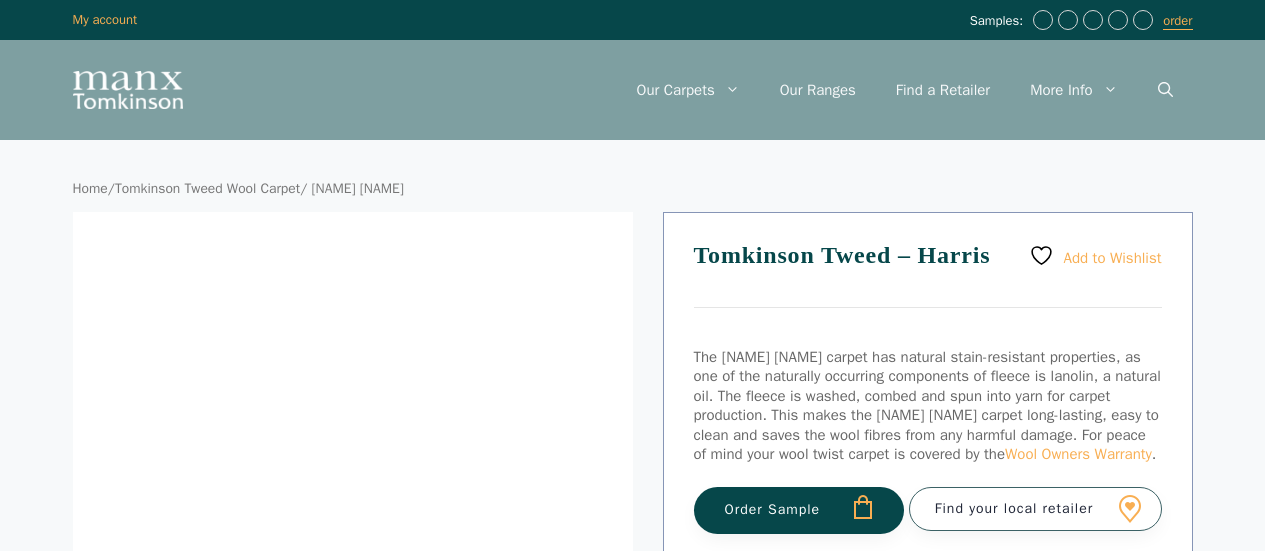 scroll, scrollTop: 0, scrollLeft: 0, axis: both 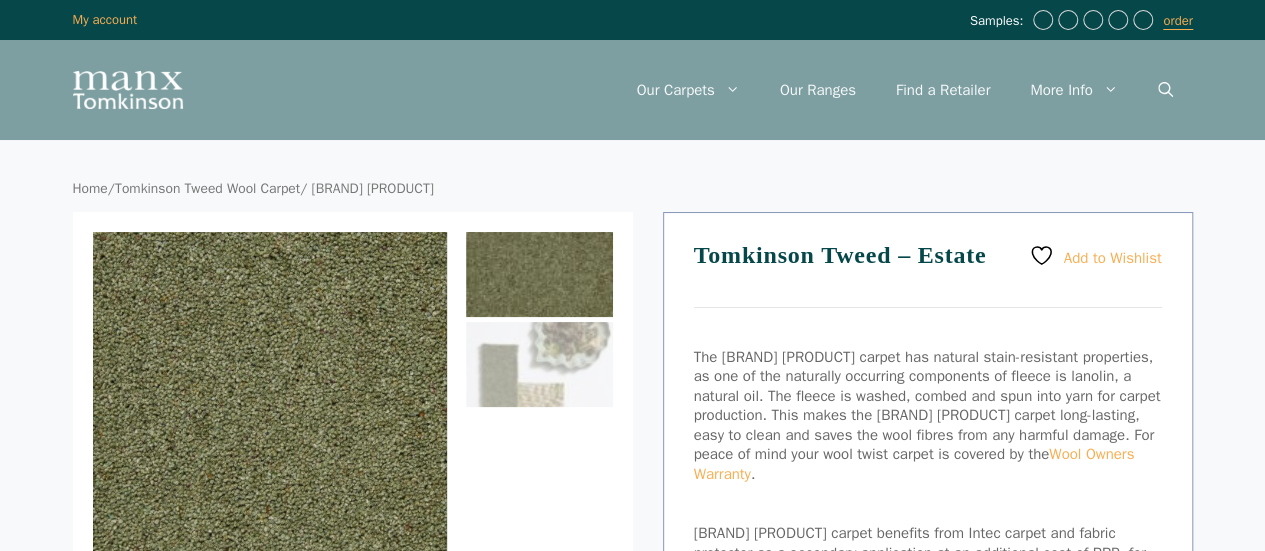 click at bounding box center (539, 274) 